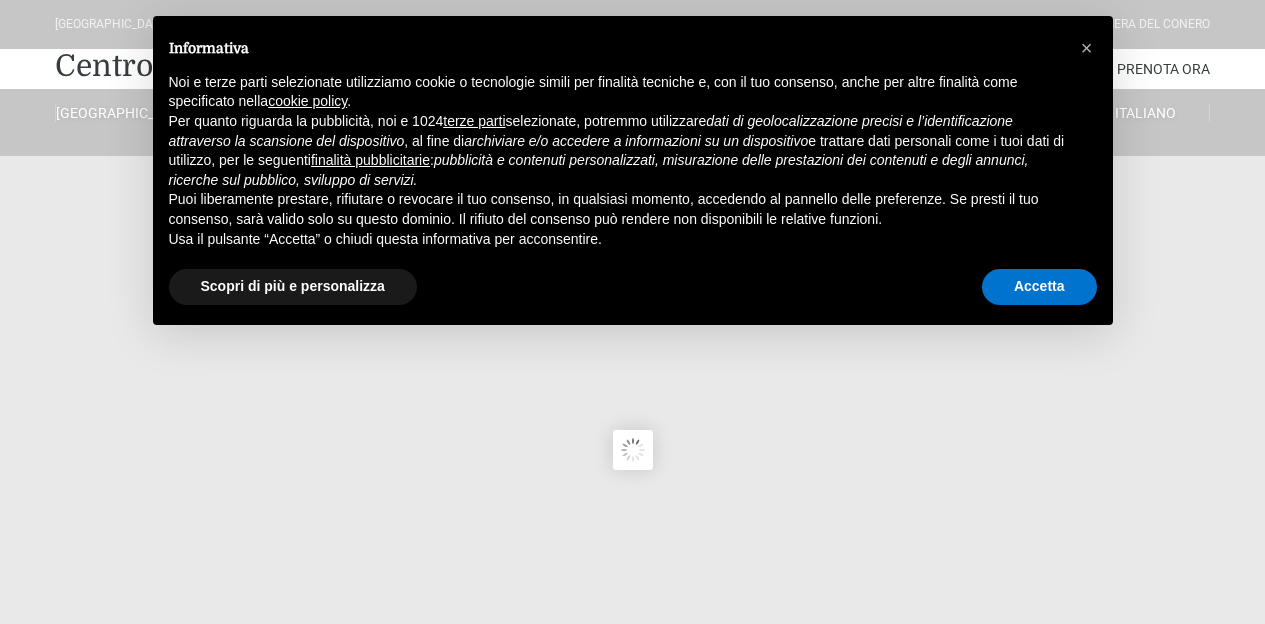 scroll, scrollTop: 0, scrollLeft: 0, axis: both 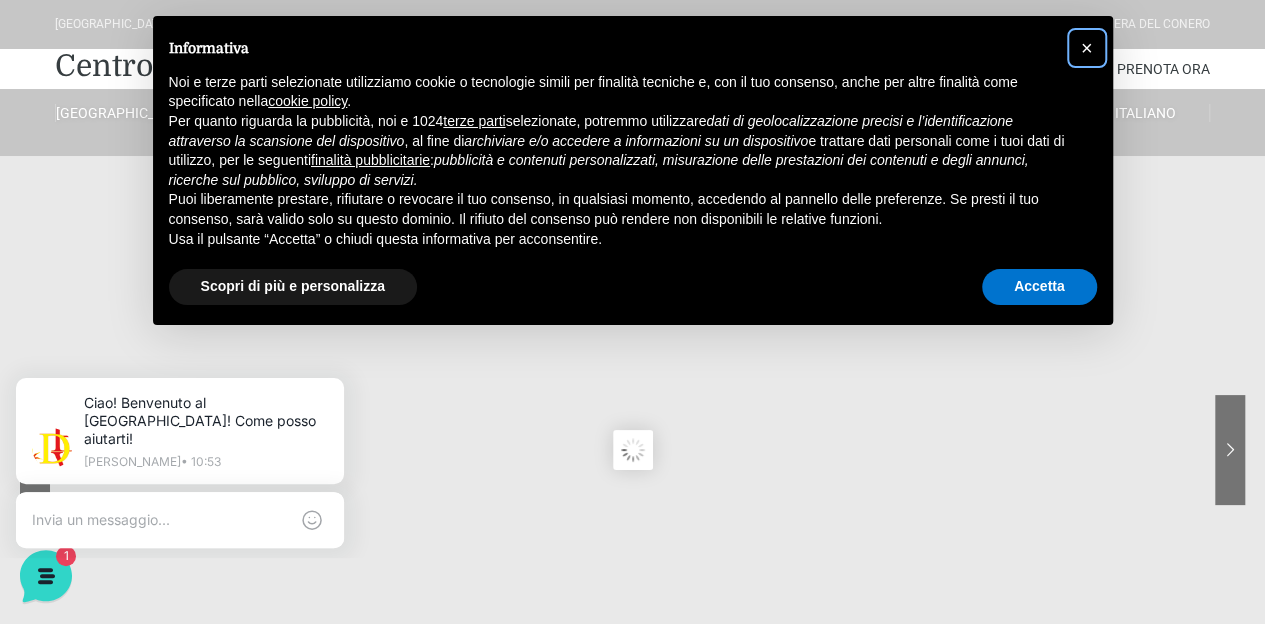 click on "×" at bounding box center (1087, 48) 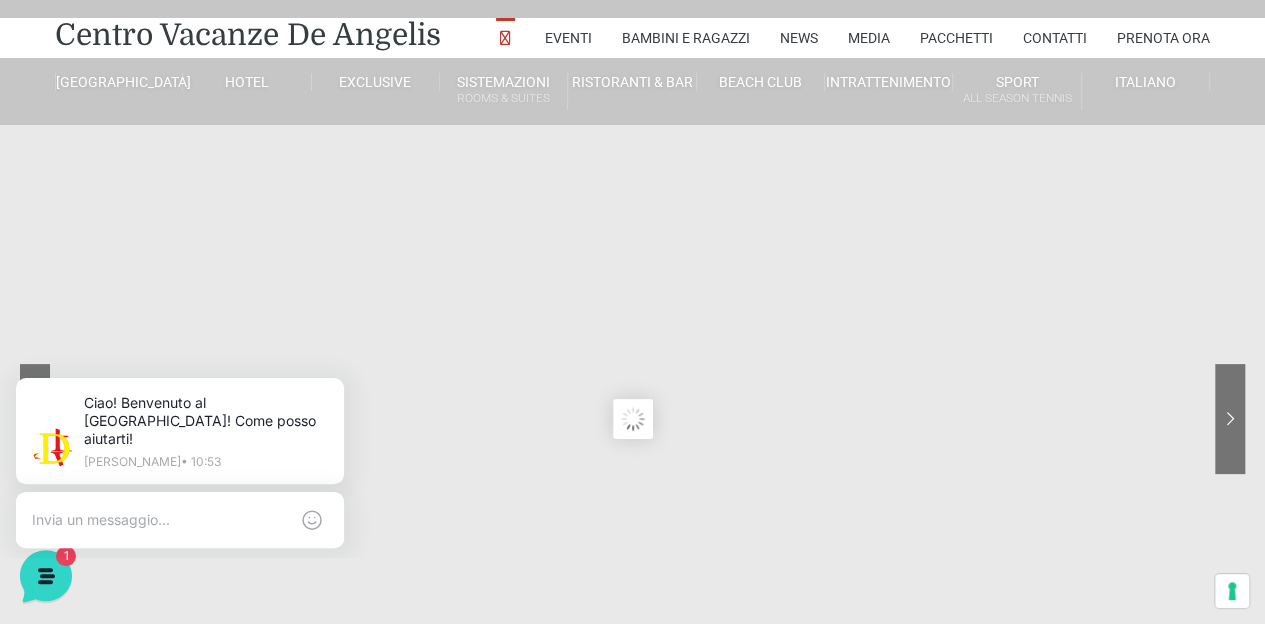 scroll, scrollTop: 0, scrollLeft: 0, axis: both 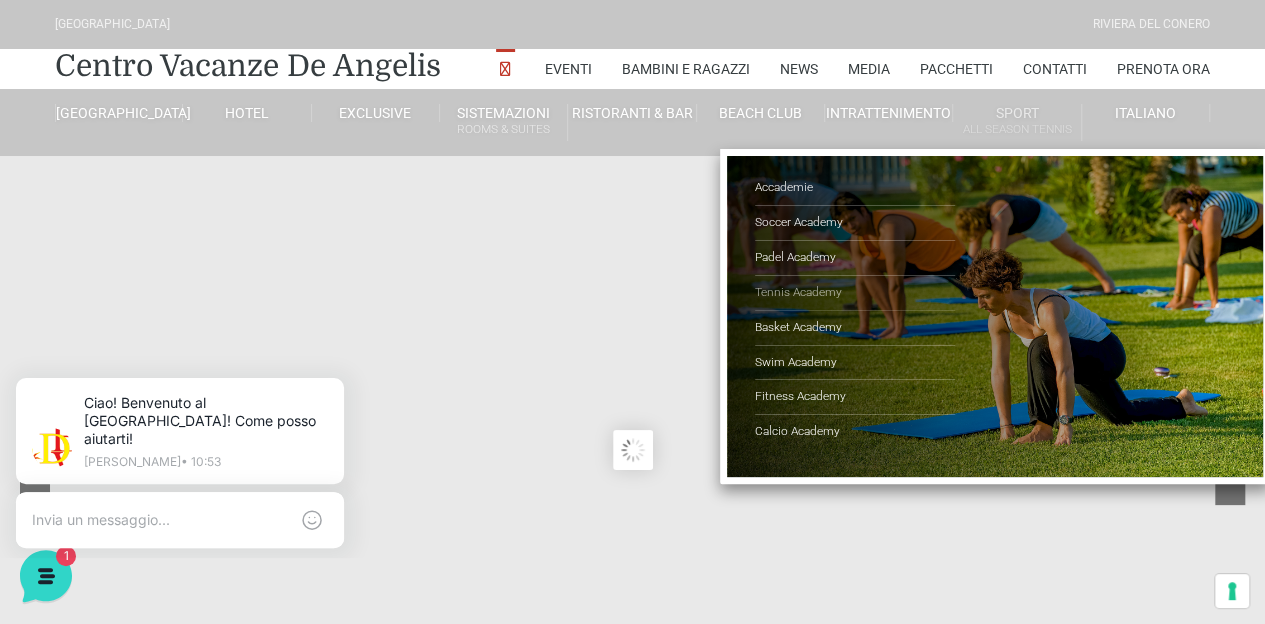 click on "Tennis Academy" at bounding box center (855, 293) 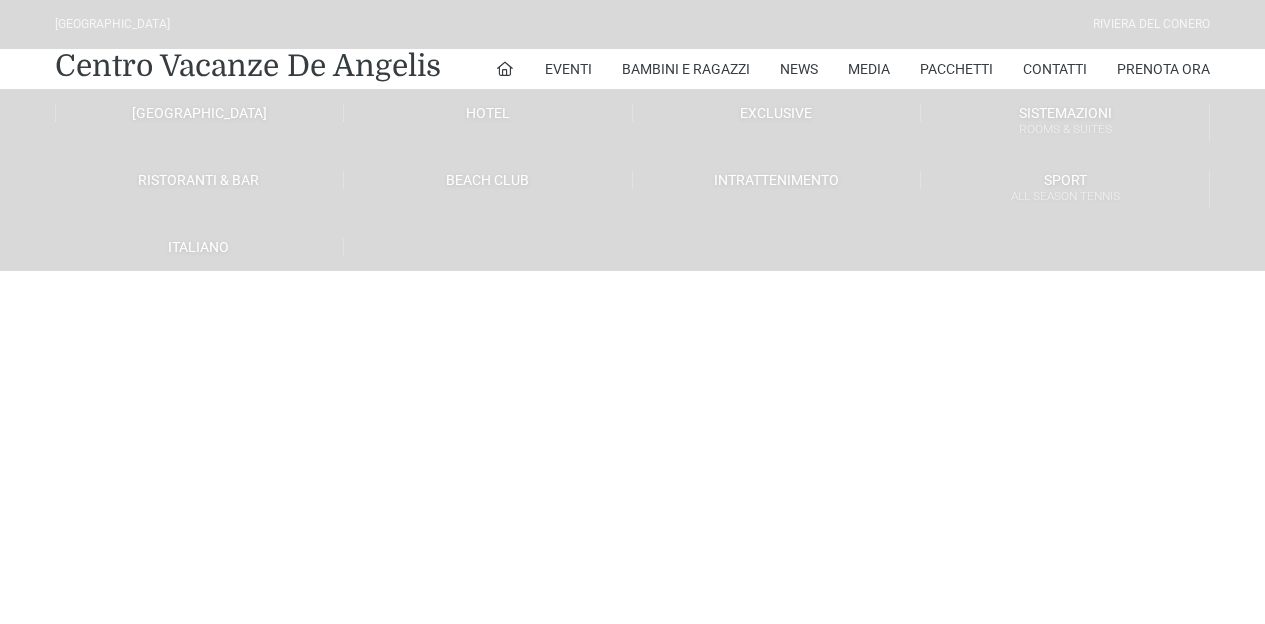 scroll, scrollTop: 0, scrollLeft: 0, axis: both 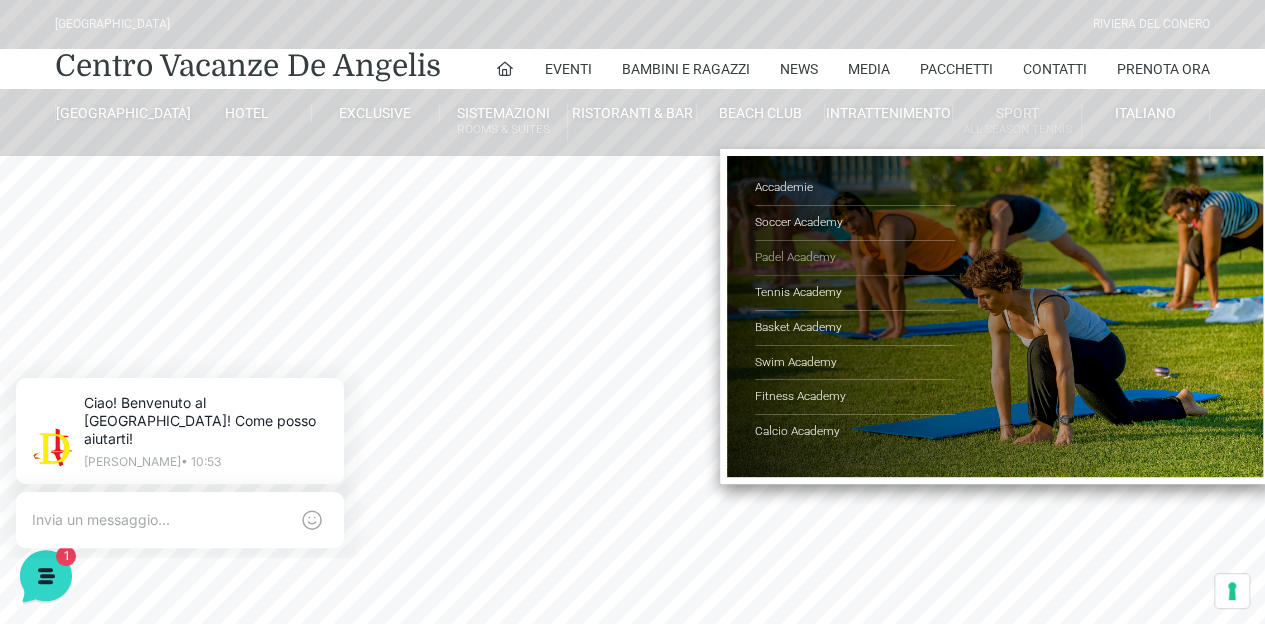click on "Padel Academy" at bounding box center [855, 258] 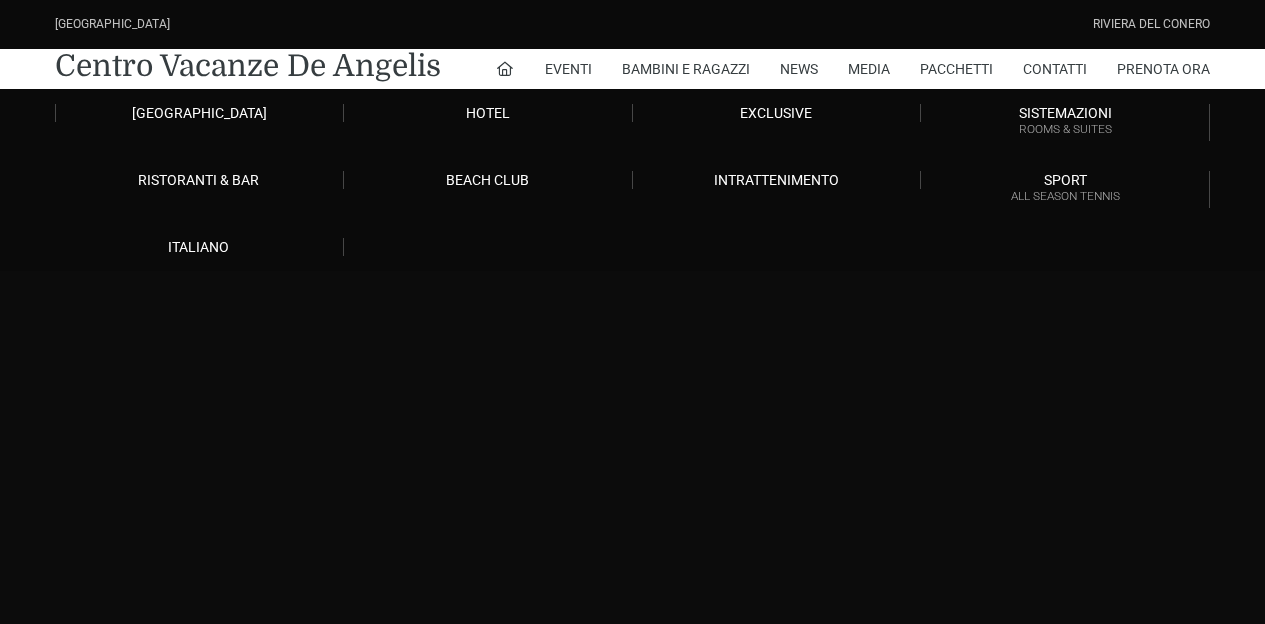 scroll, scrollTop: 0, scrollLeft: 0, axis: both 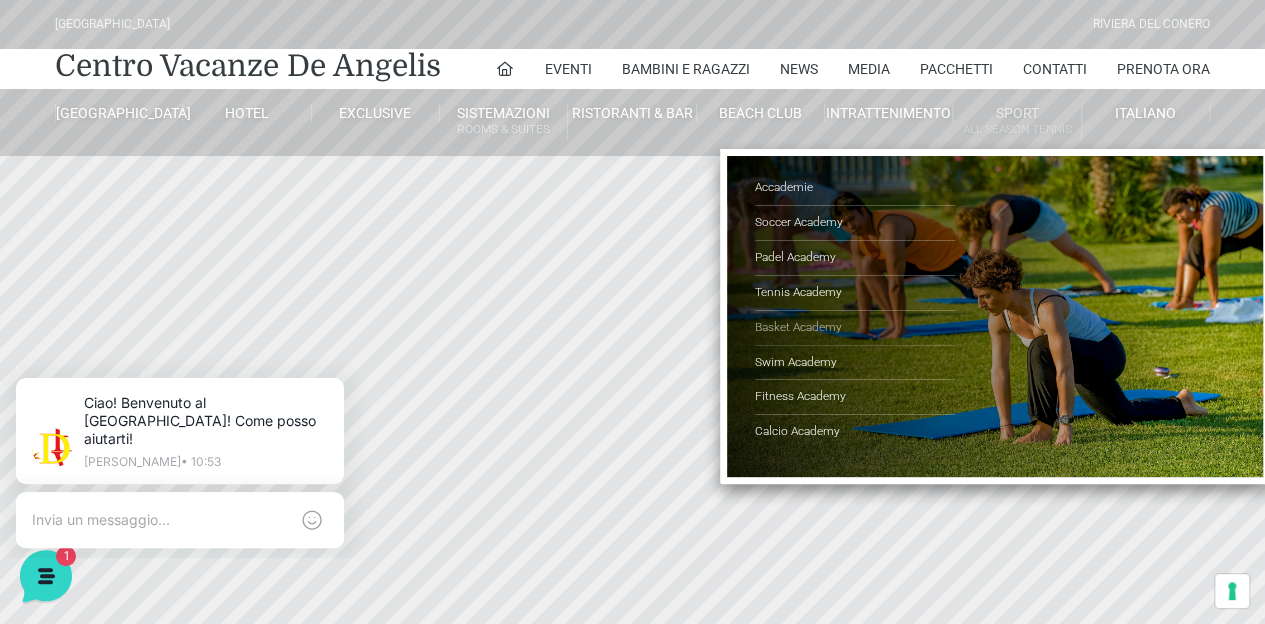 click on "Basket Academy" at bounding box center (855, 328) 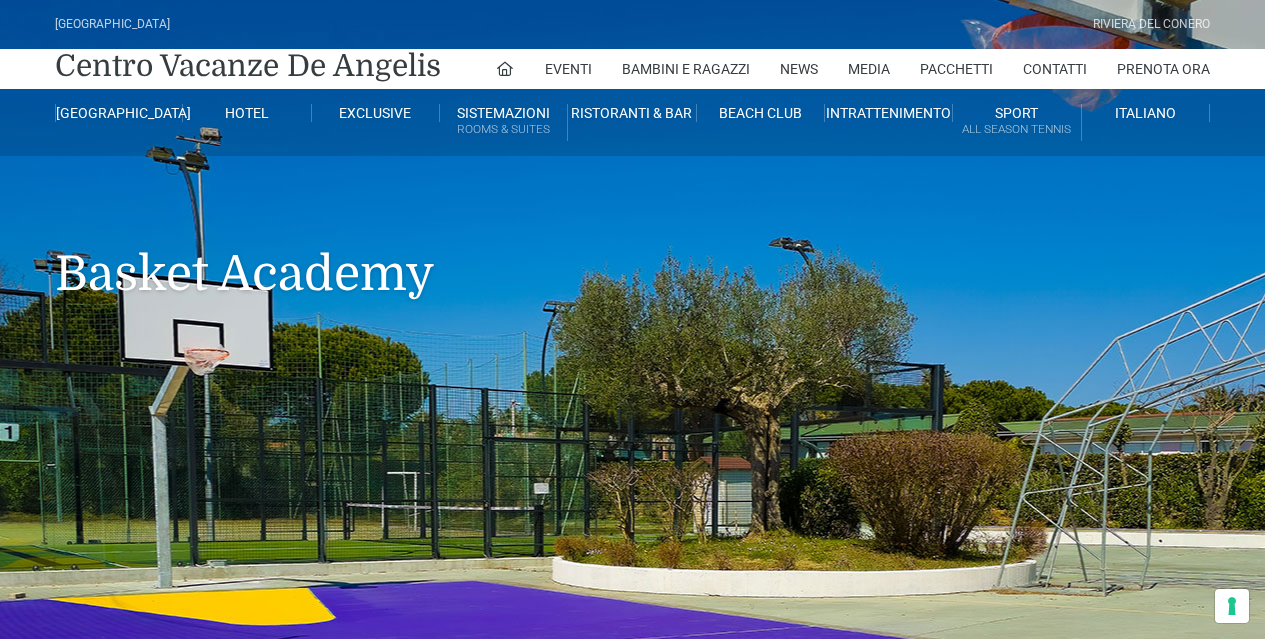 scroll, scrollTop: 0, scrollLeft: 0, axis: both 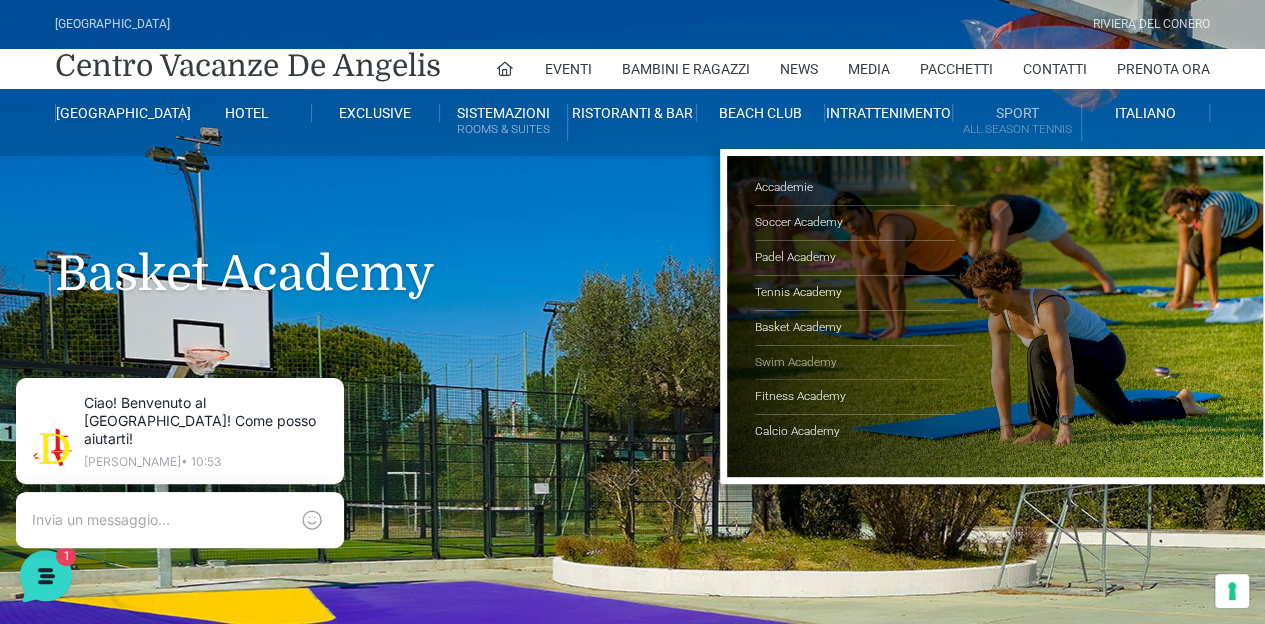 click on "Swim Academy" at bounding box center [855, 363] 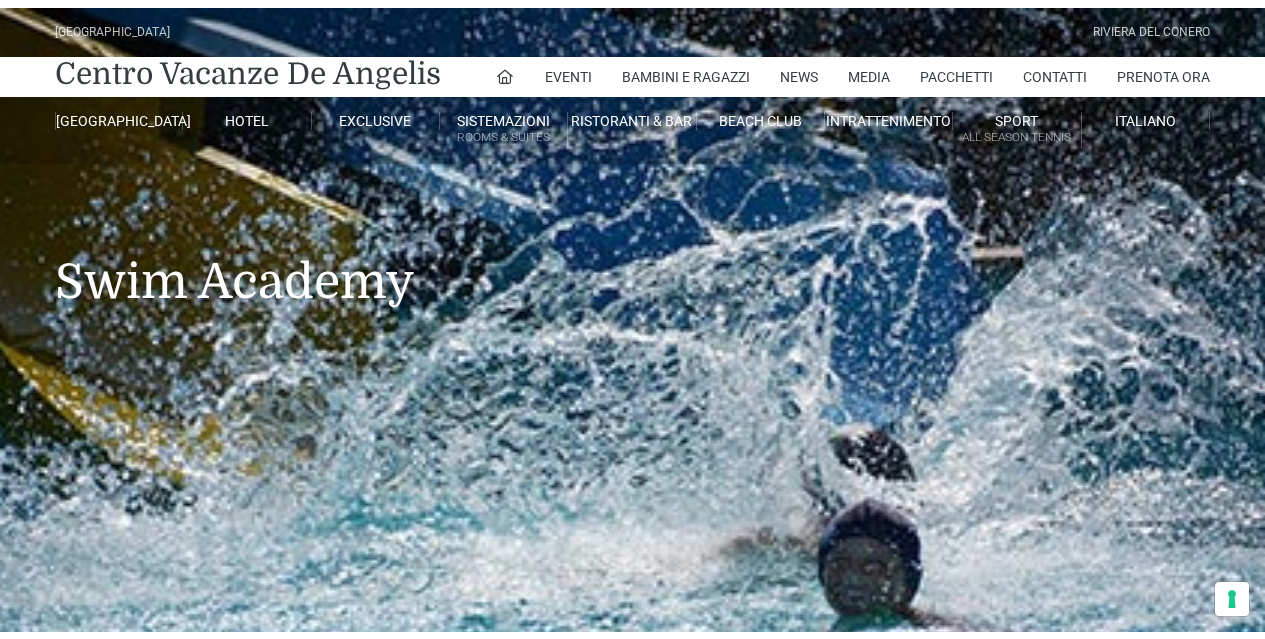 scroll, scrollTop: 0, scrollLeft: 0, axis: both 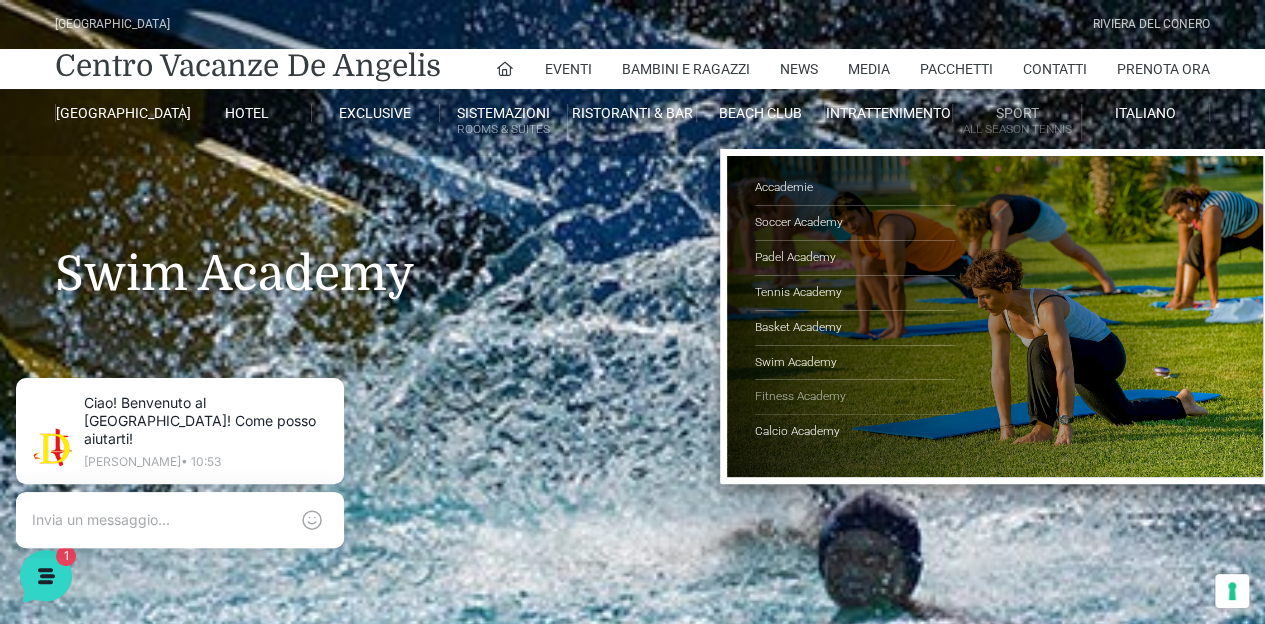 click on "Fitness Academy" at bounding box center (855, 397) 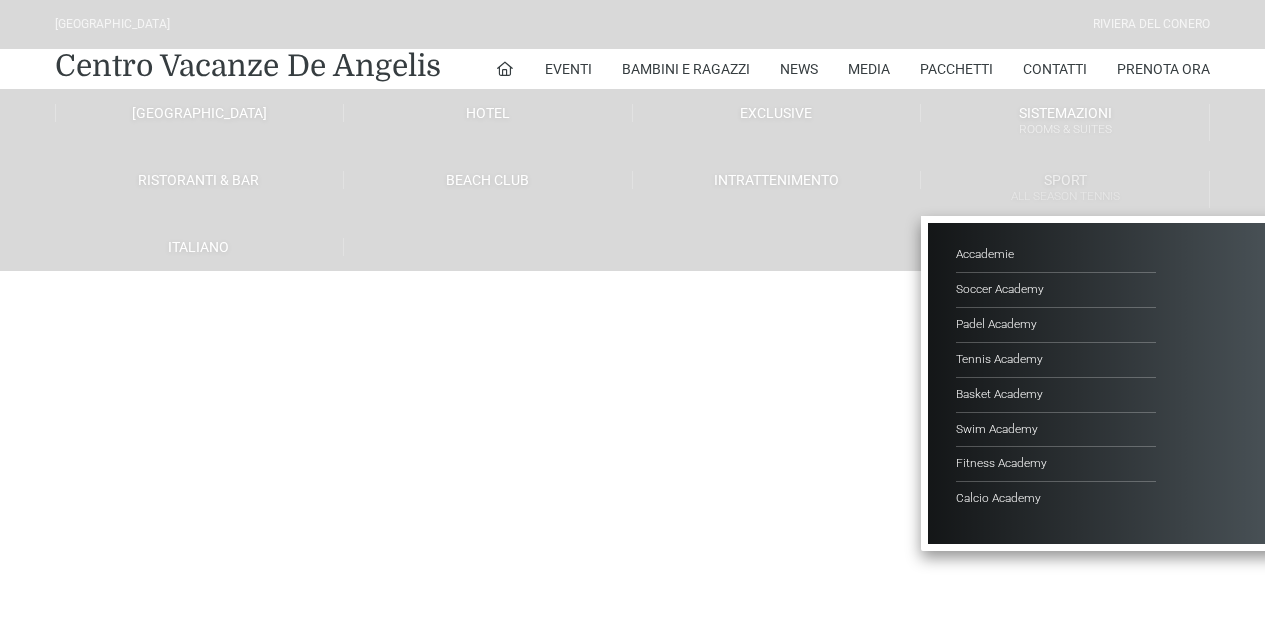 scroll, scrollTop: 0, scrollLeft: 0, axis: both 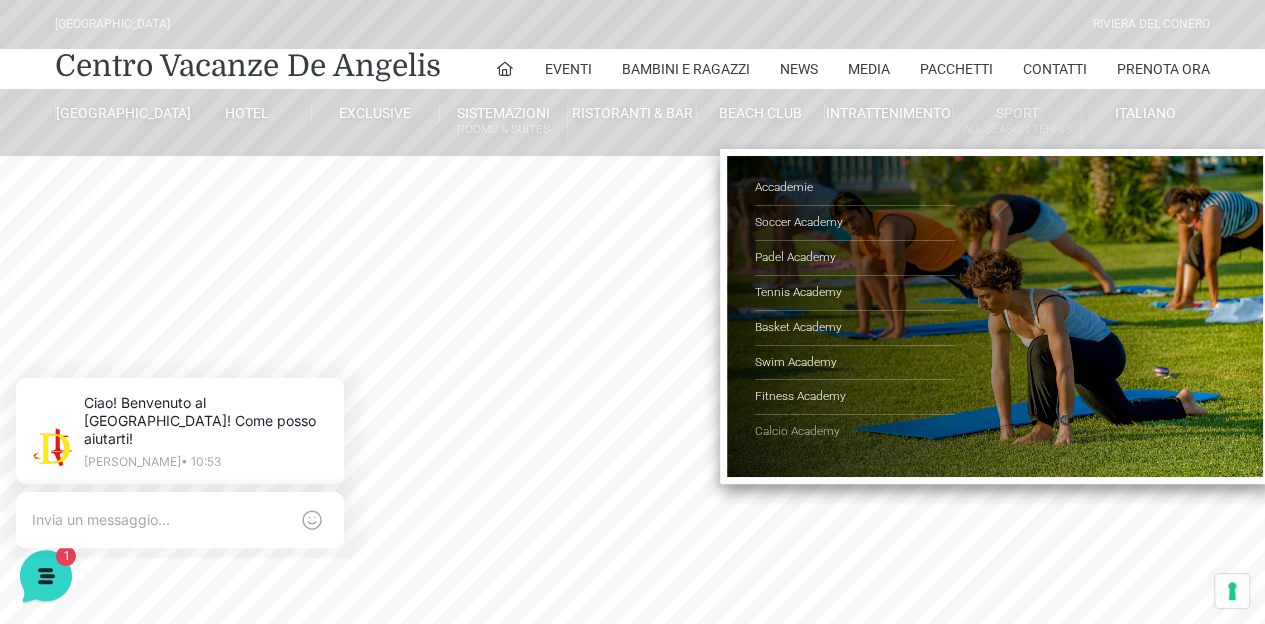 click on "Calcio Academy" at bounding box center (855, 432) 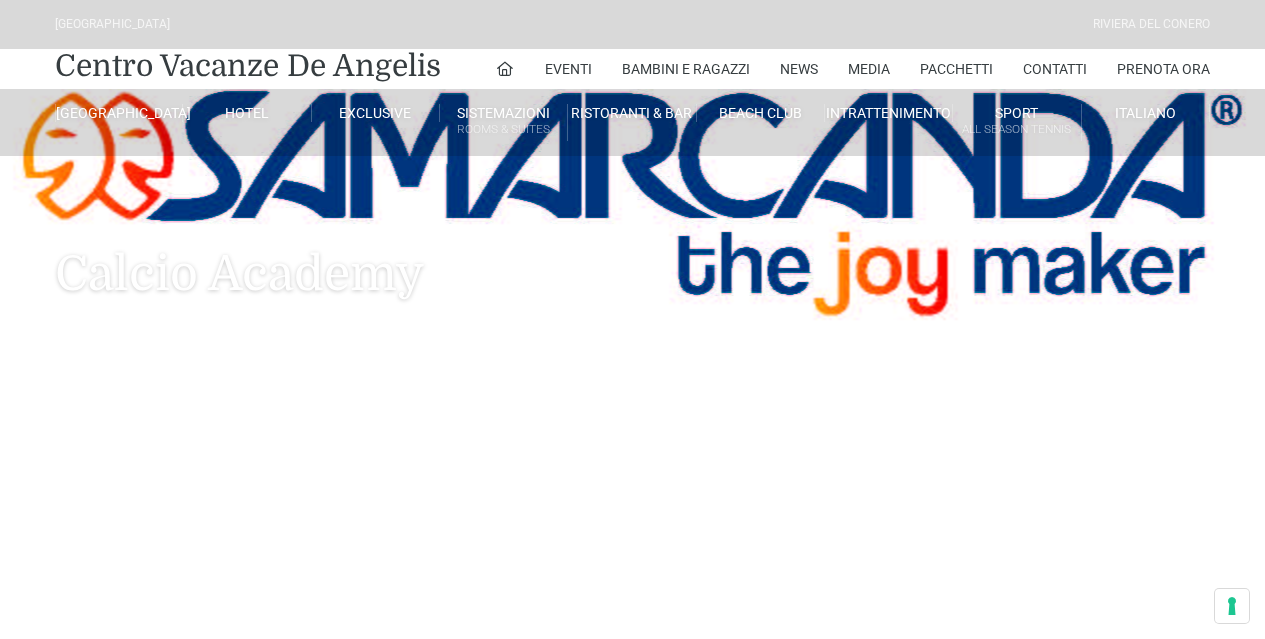 scroll, scrollTop: 0, scrollLeft: 0, axis: both 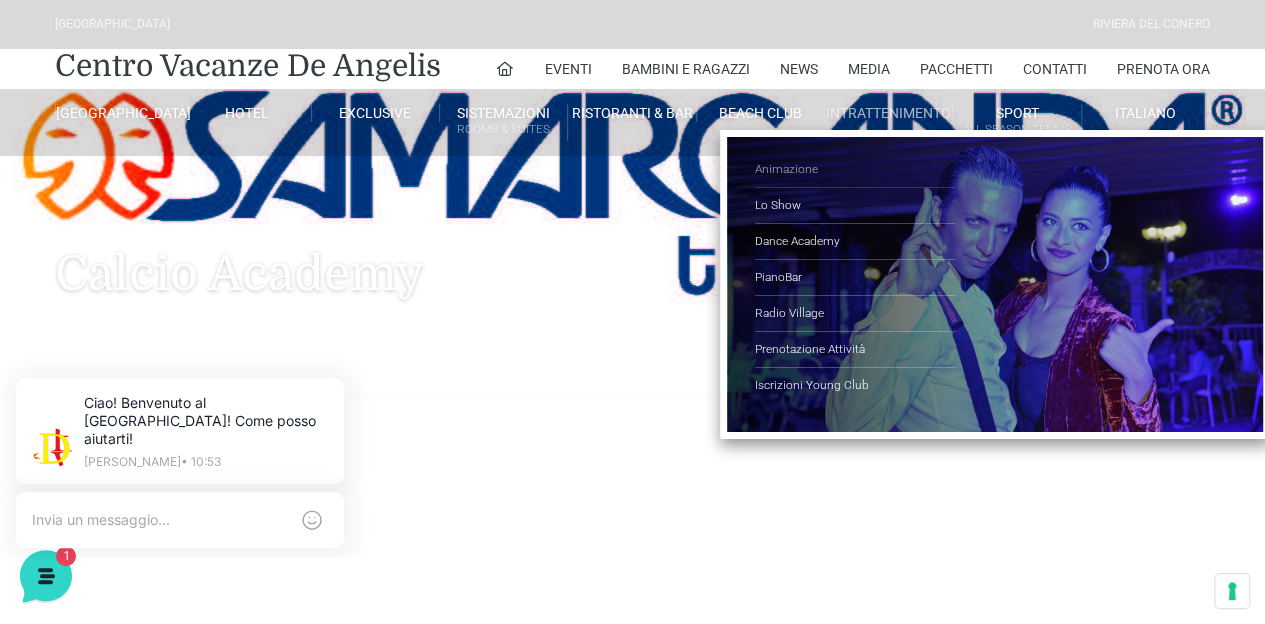 click on "Animazione" at bounding box center [855, 170] 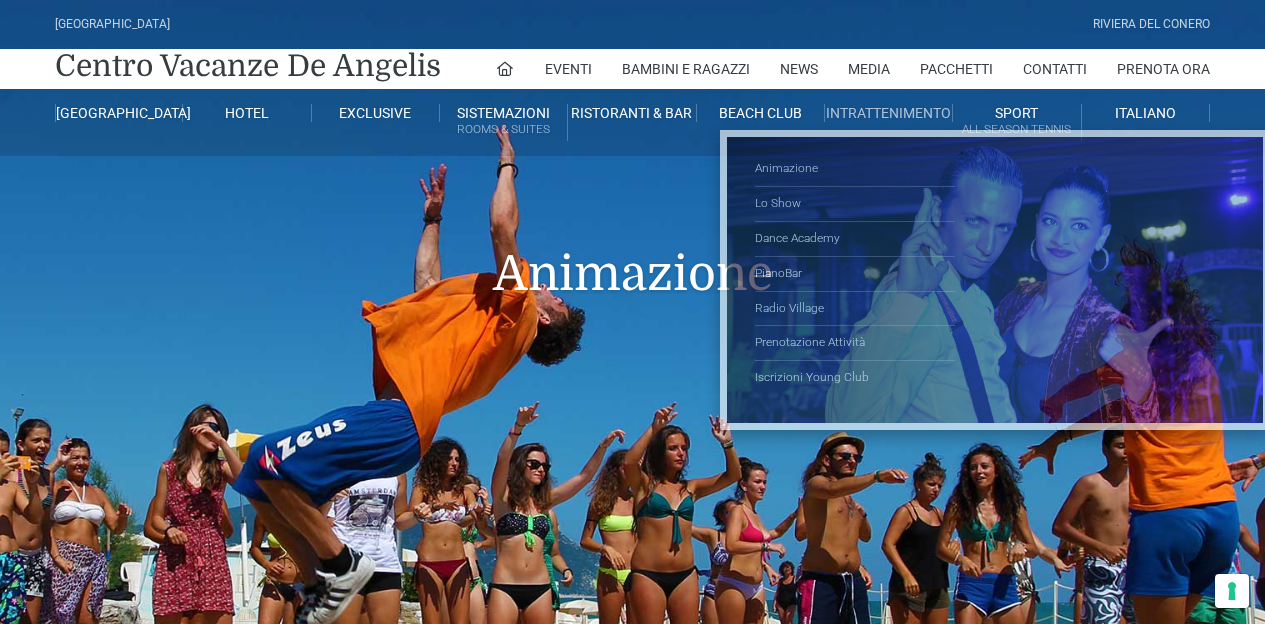 scroll, scrollTop: 0, scrollLeft: 0, axis: both 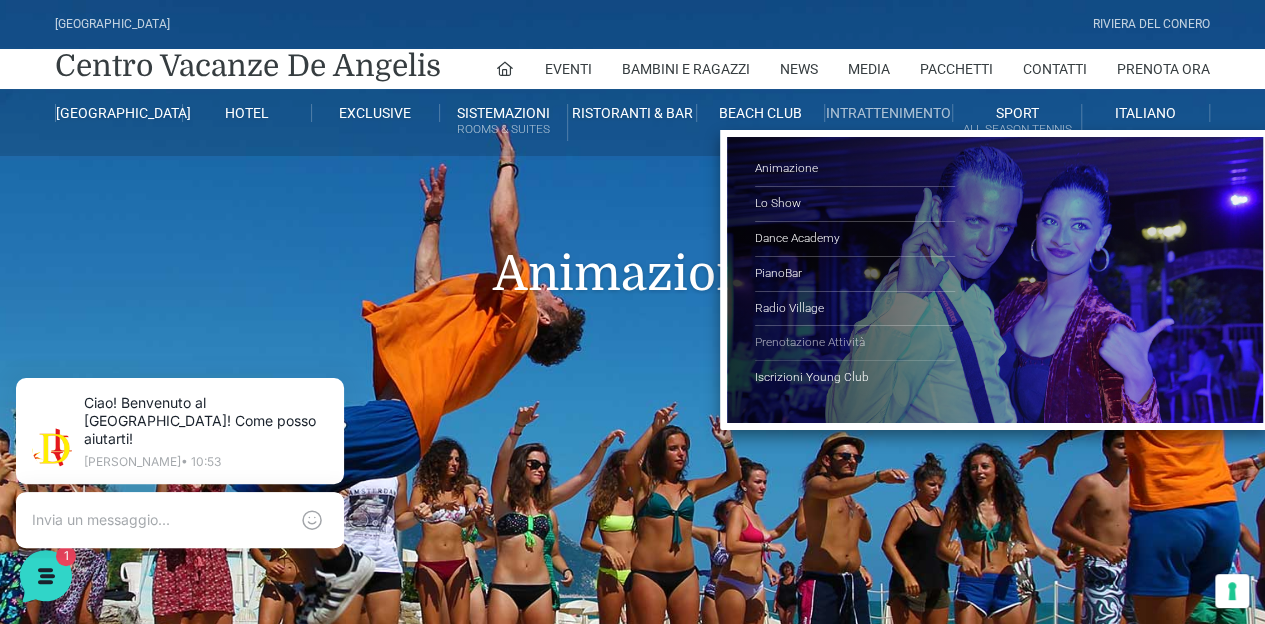 click on "Prenotazione Attività" at bounding box center (855, 343) 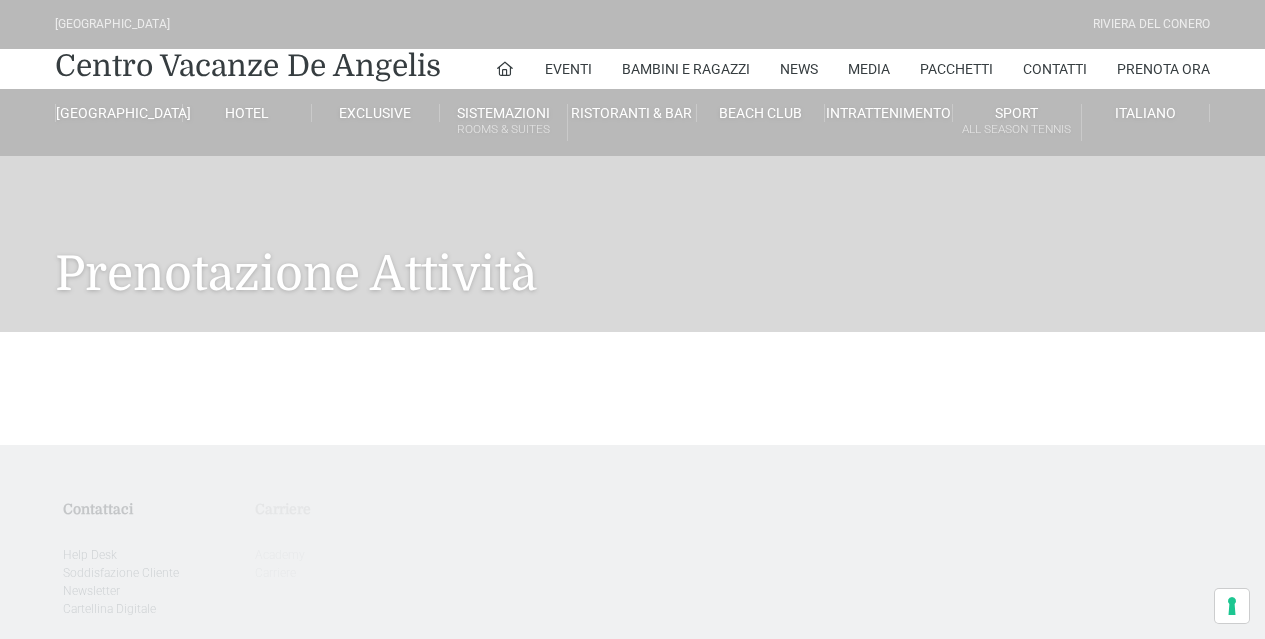 scroll, scrollTop: 0, scrollLeft: 0, axis: both 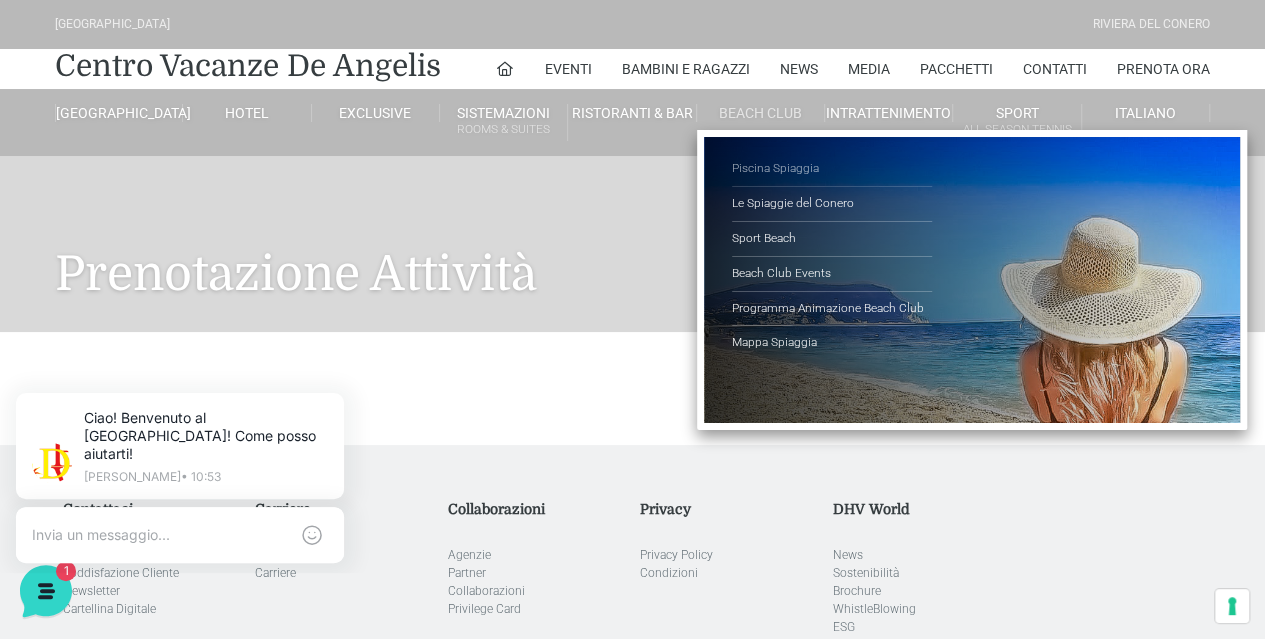 click on "Piscina Spiaggia" at bounding box center [832, 169] 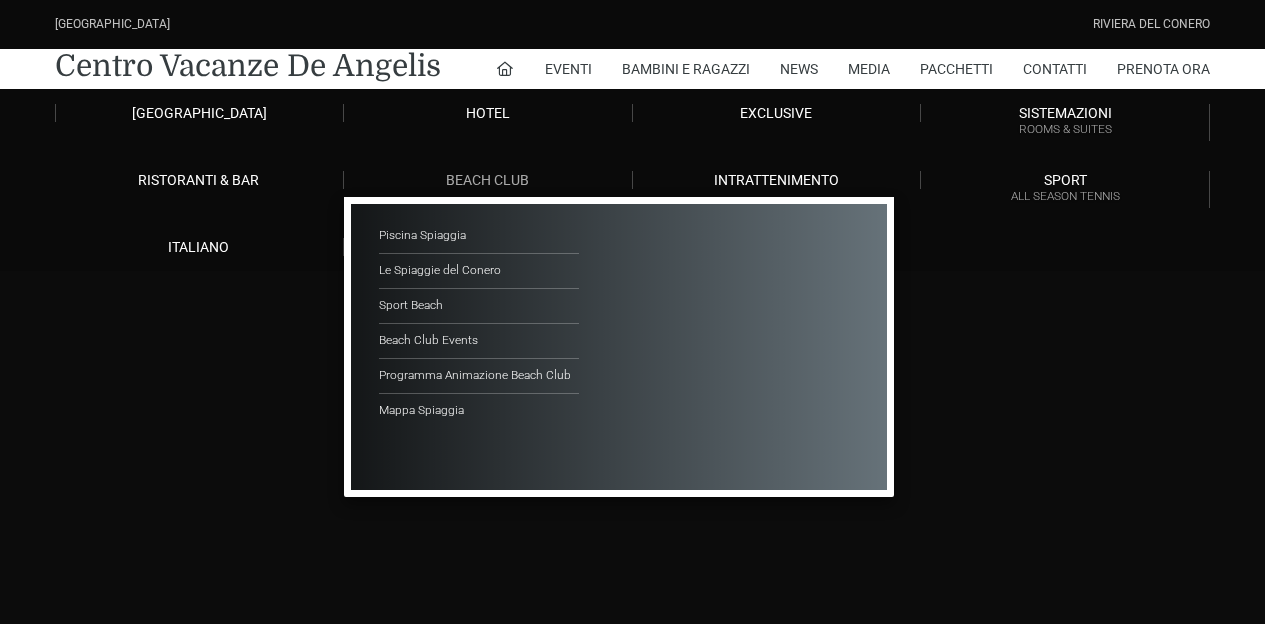 scroll, scrollTop: 0, scrollLeft: 0, axis: both 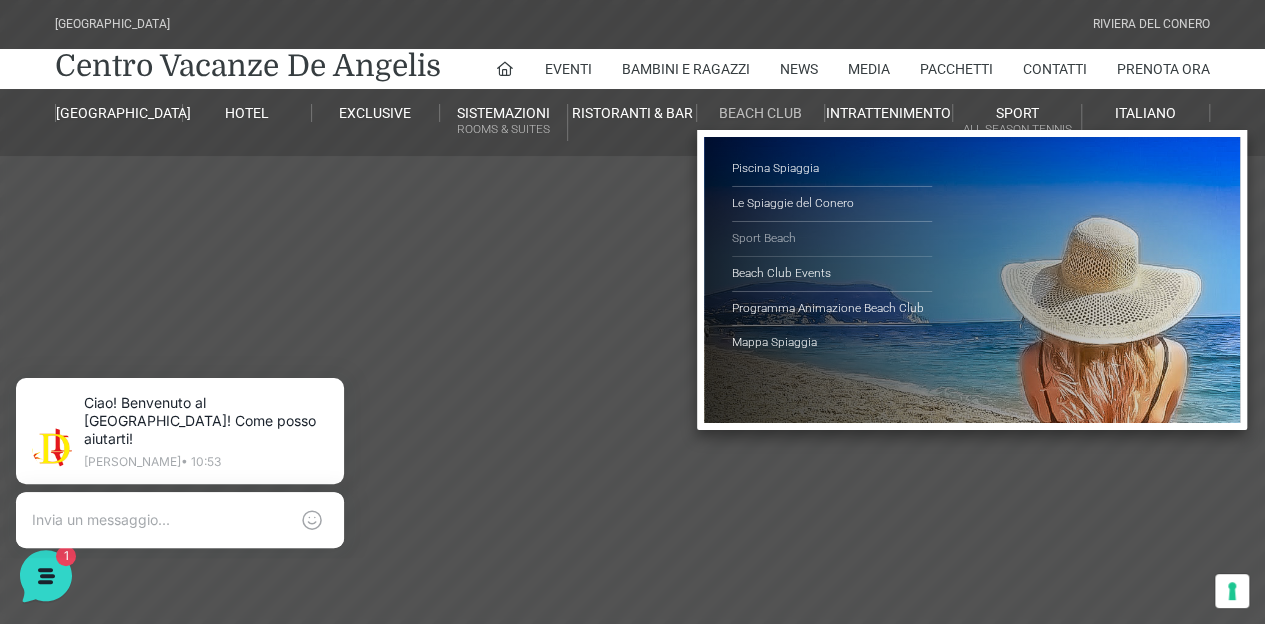 click on "Sport Beach" at bounding box center (832, 239) 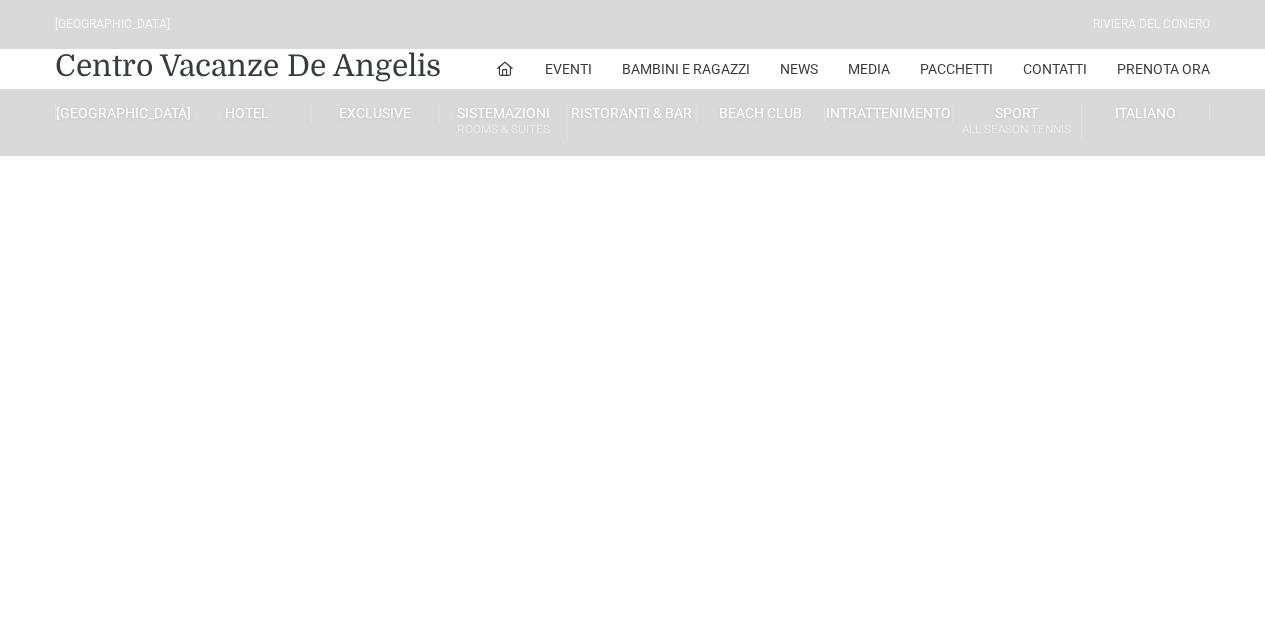 scroll, scrollTop: 0, scrollLeft: 0, axis: both 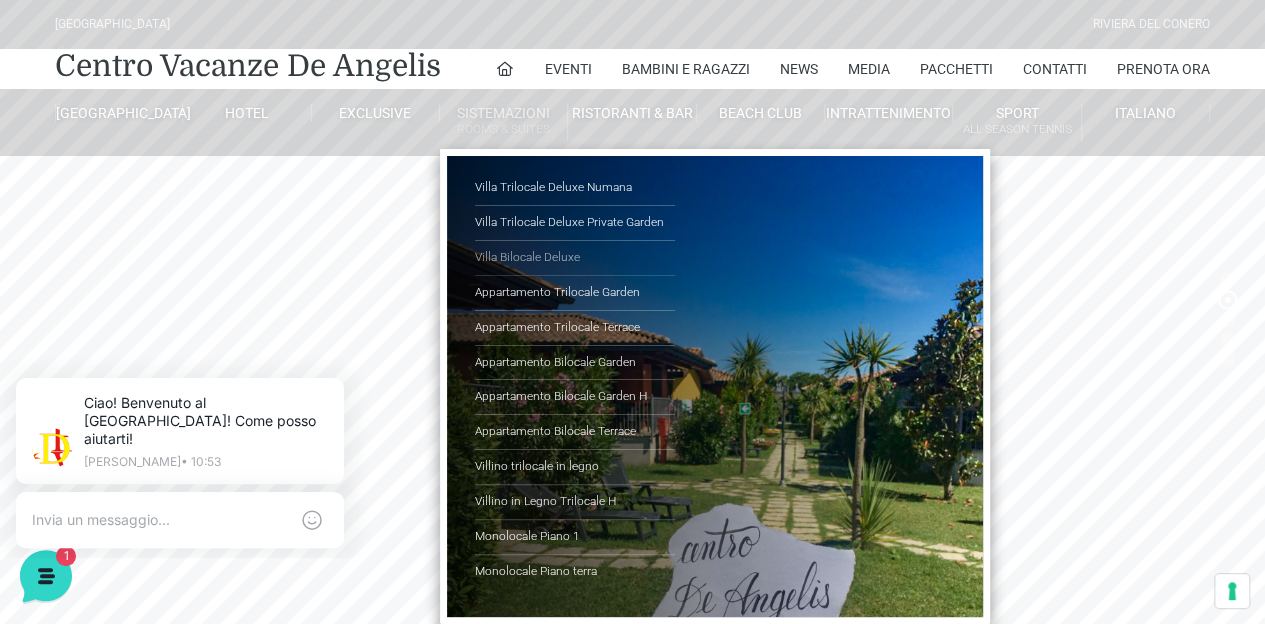 click on "Villa Bilocale Deluxe" at bounding box center (575, 258) 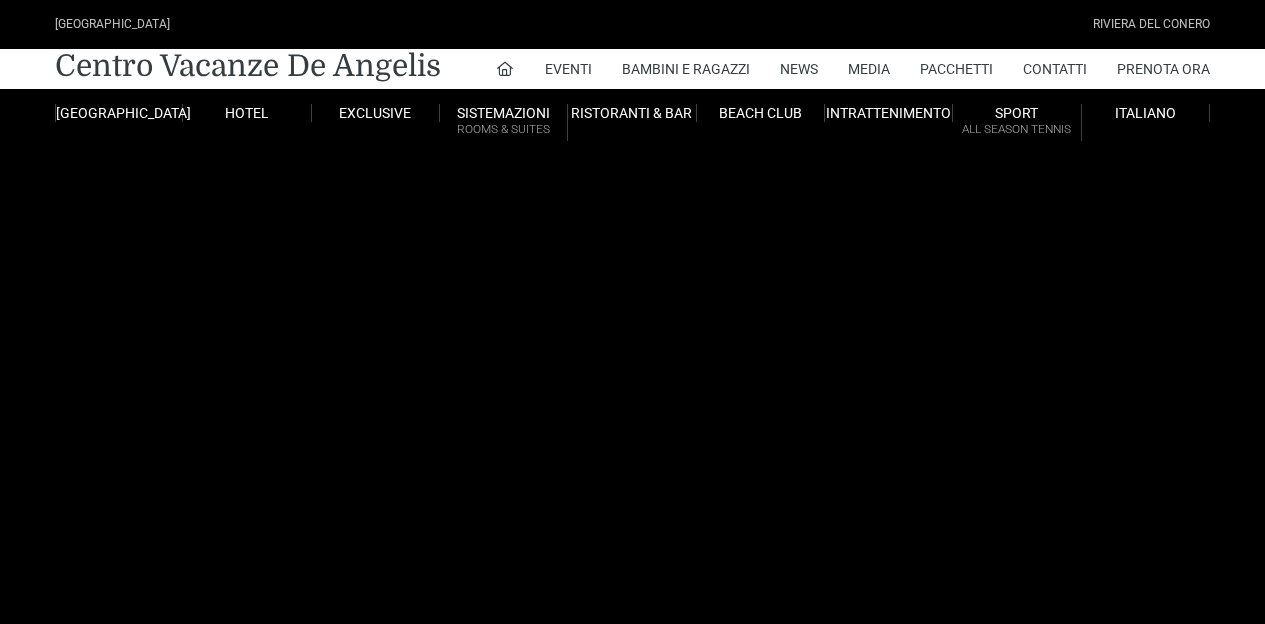 scroll, scrollTop: 0, scrollLeft: 0, axis: both 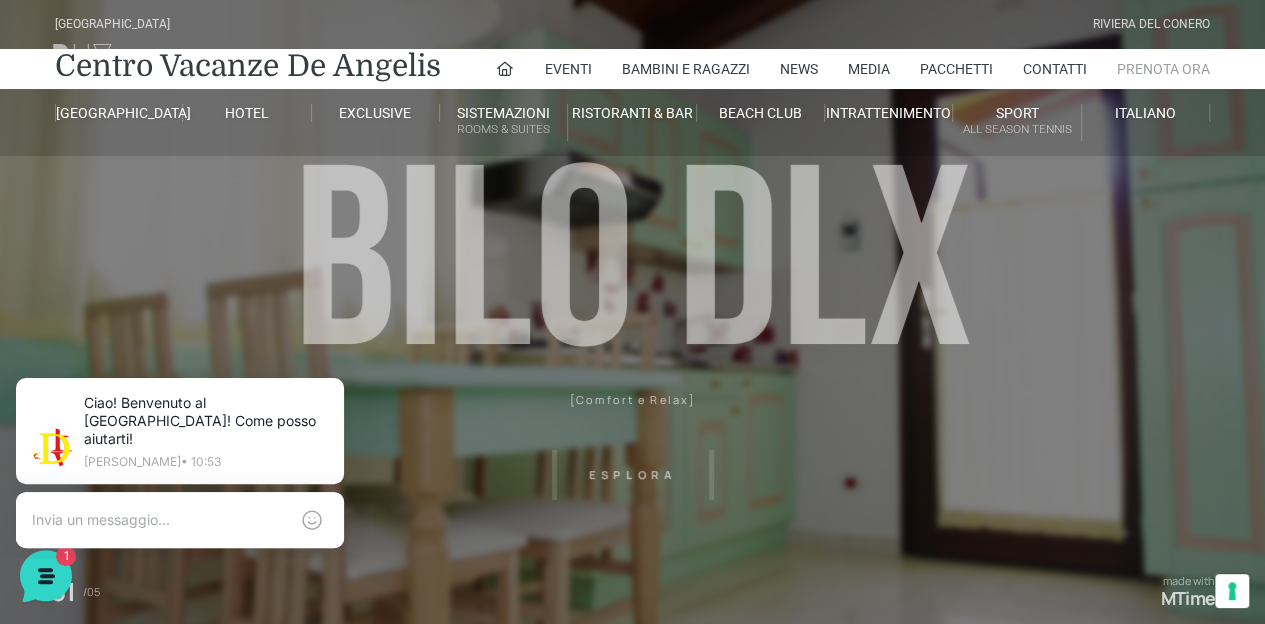 click on "Prenota Ora" at bounding box center [1163, 69] 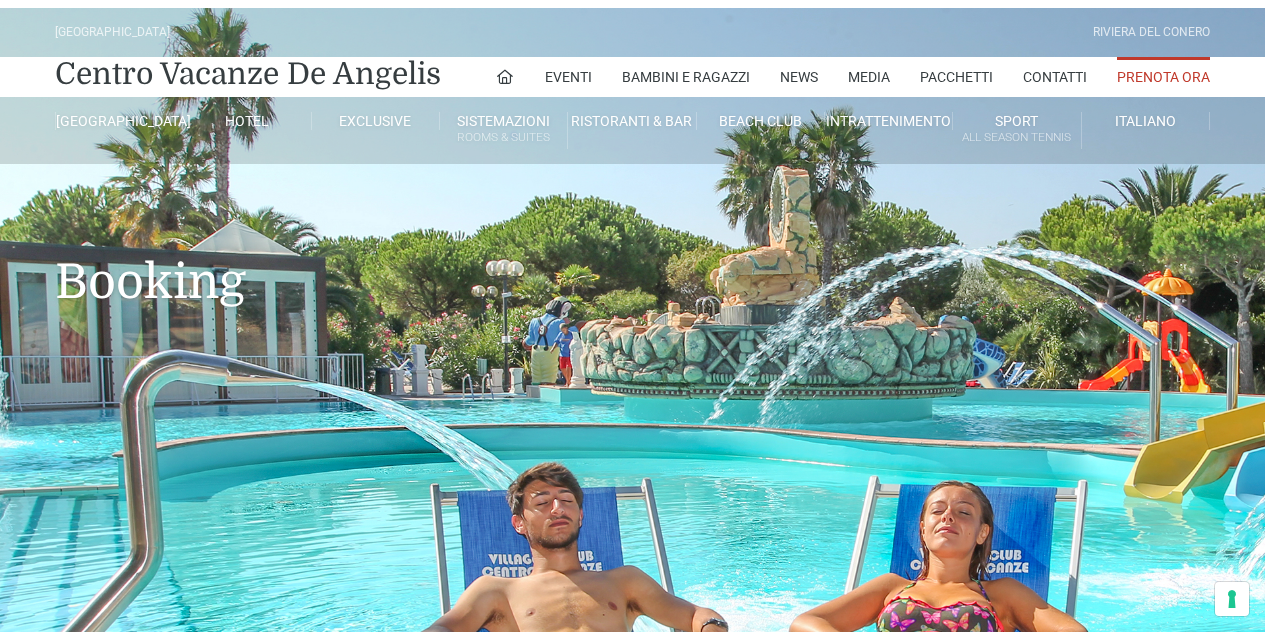 scroll, scrollTop: 0, scrollLeft: 0, axis: both 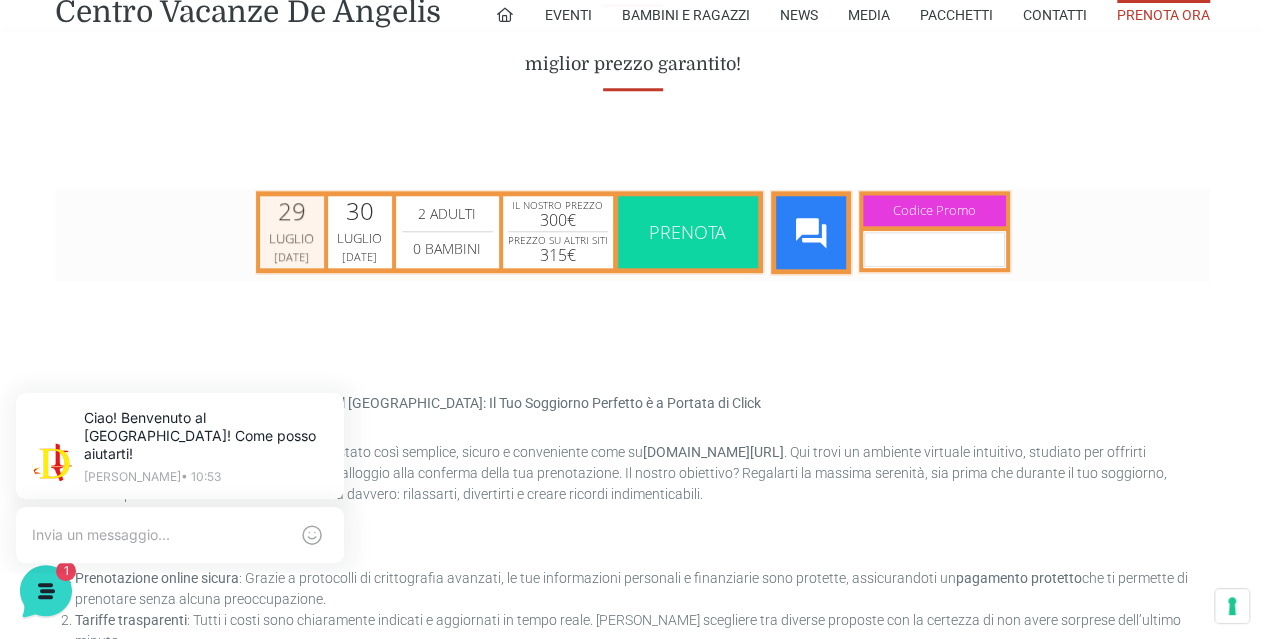 click on "Luglio" at bounding box center (292, 238) 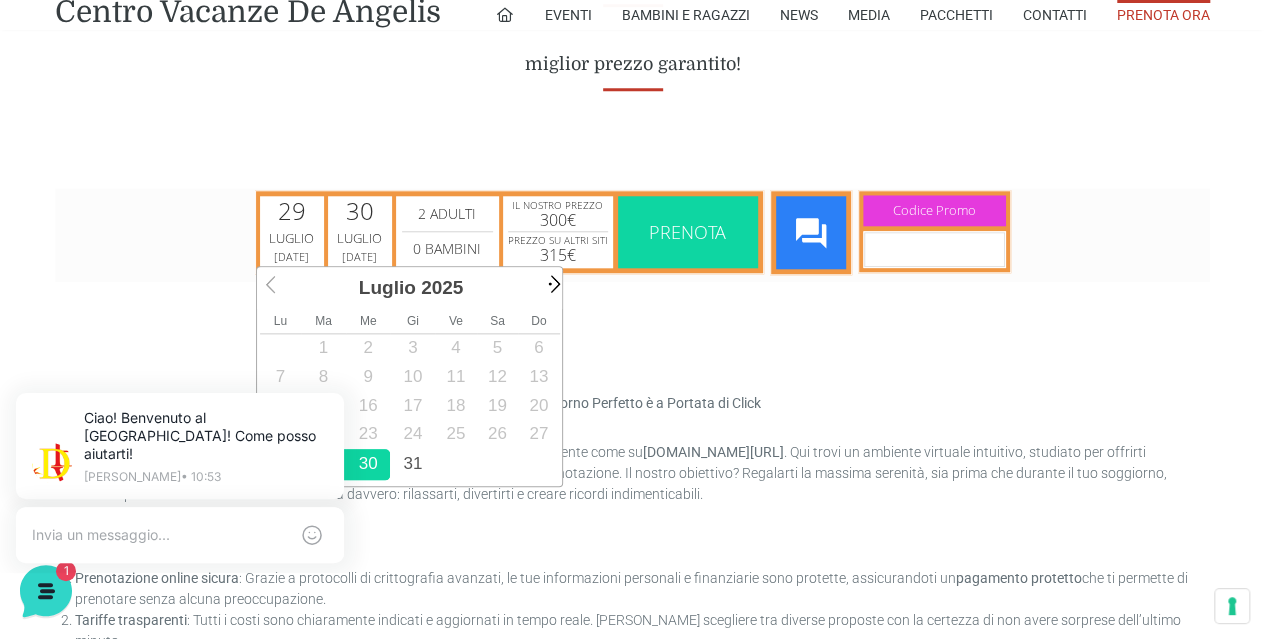 click on "Next" at bounding box center [552, 282] 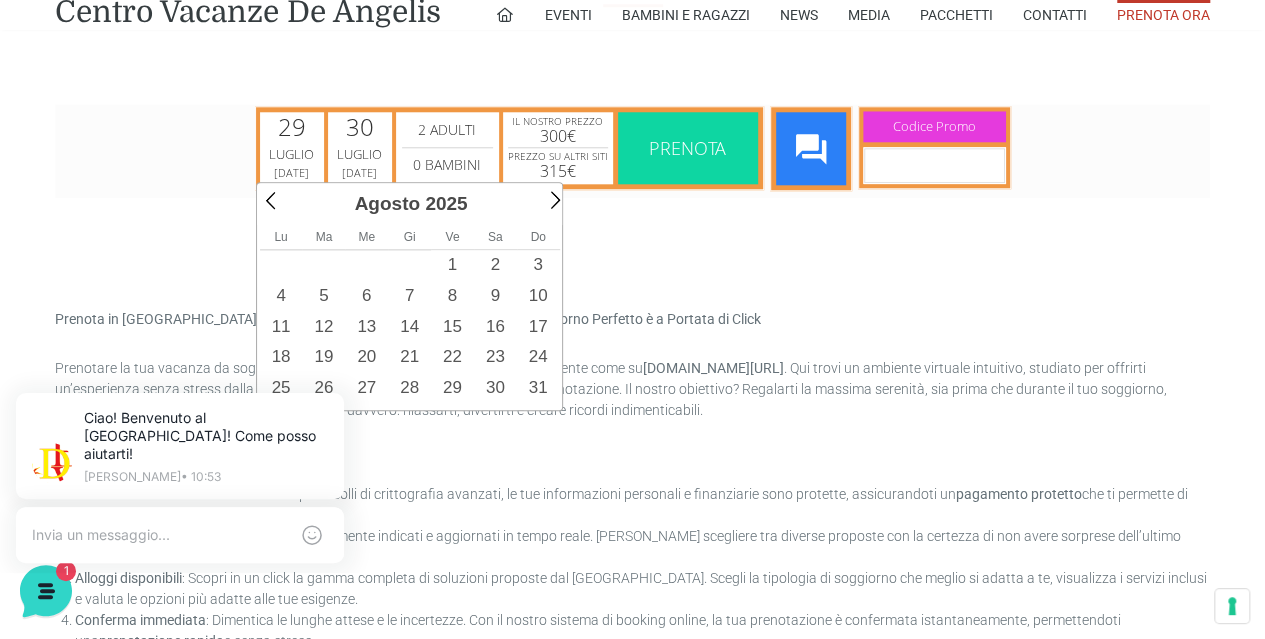 scroll, scrollTop: 1100, scrollLeft: 0, axis: vertical 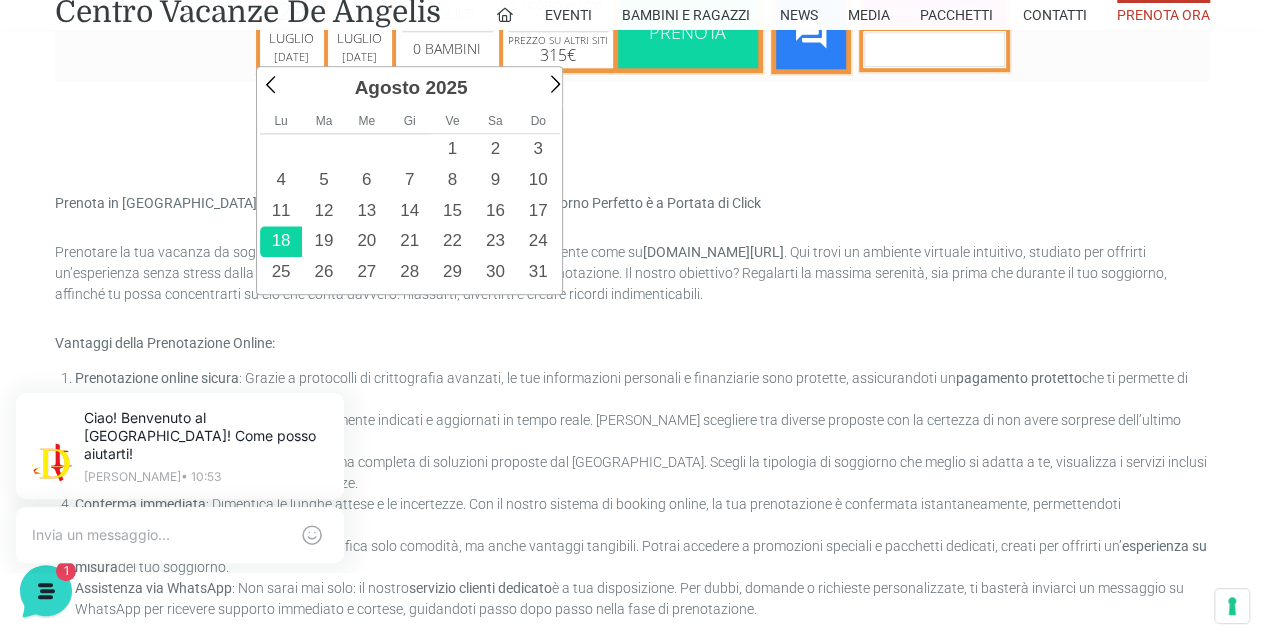 click on "18" at bounding box center [281, 241] 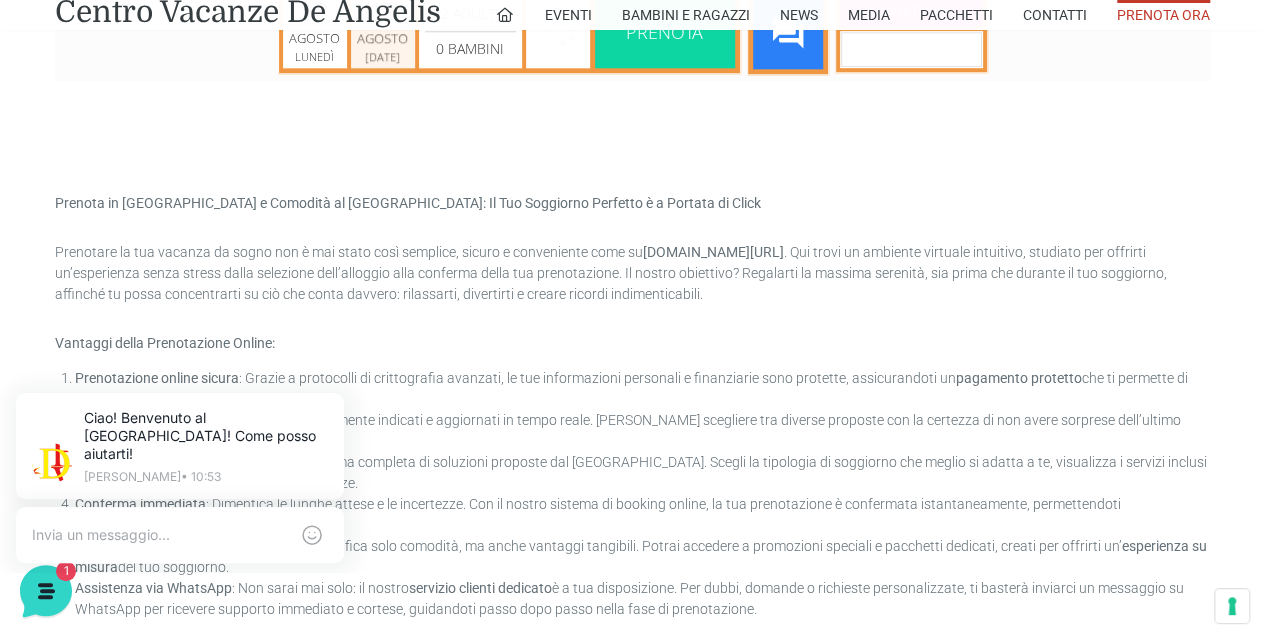 click on "Martedì" at bounding box center [382, 56] 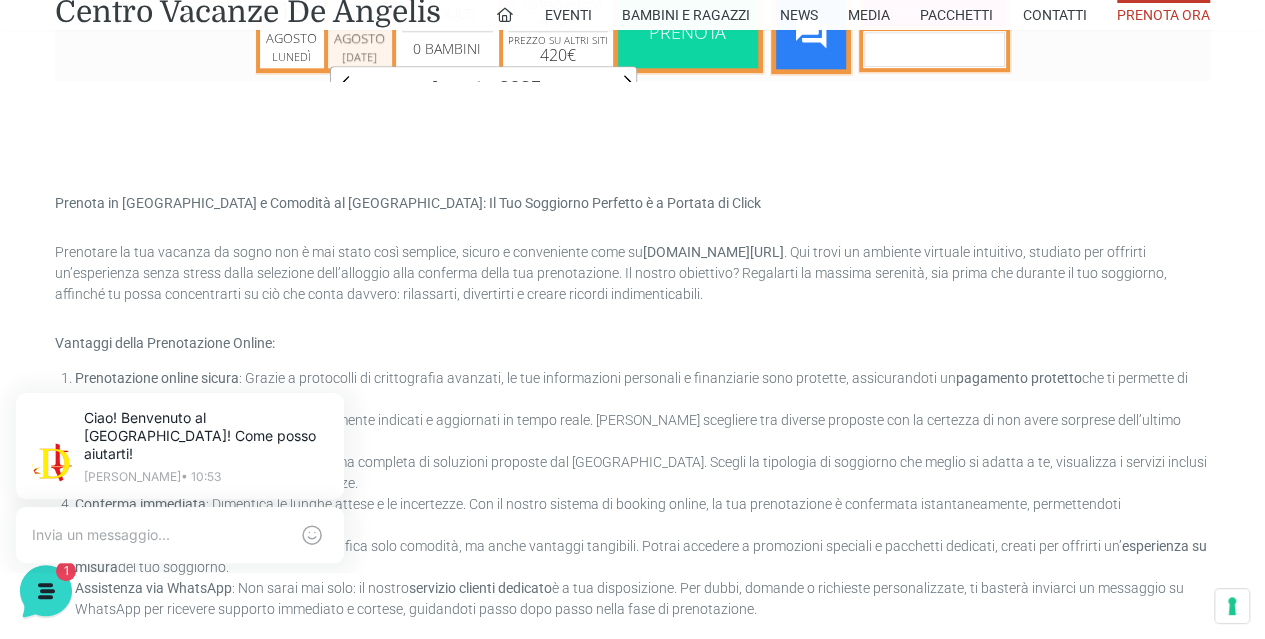 scroll, scrollTop: 0, scrollLeft: 8, axis: horizontal 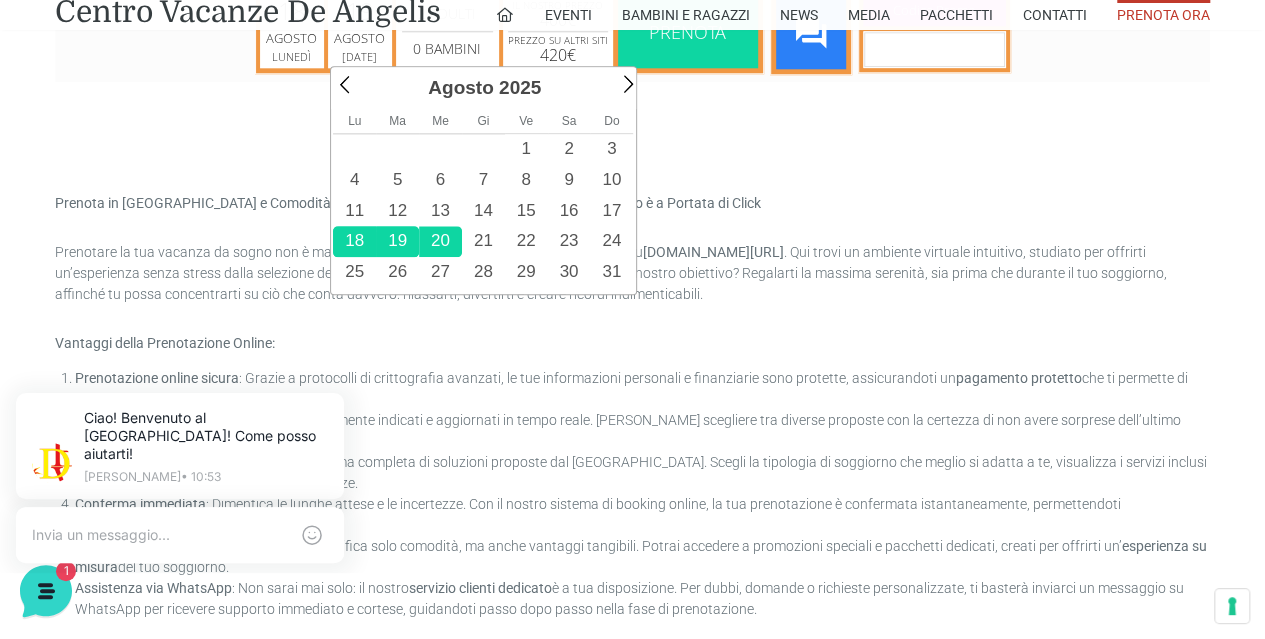 click on "20" at bounding box center (440, 241) 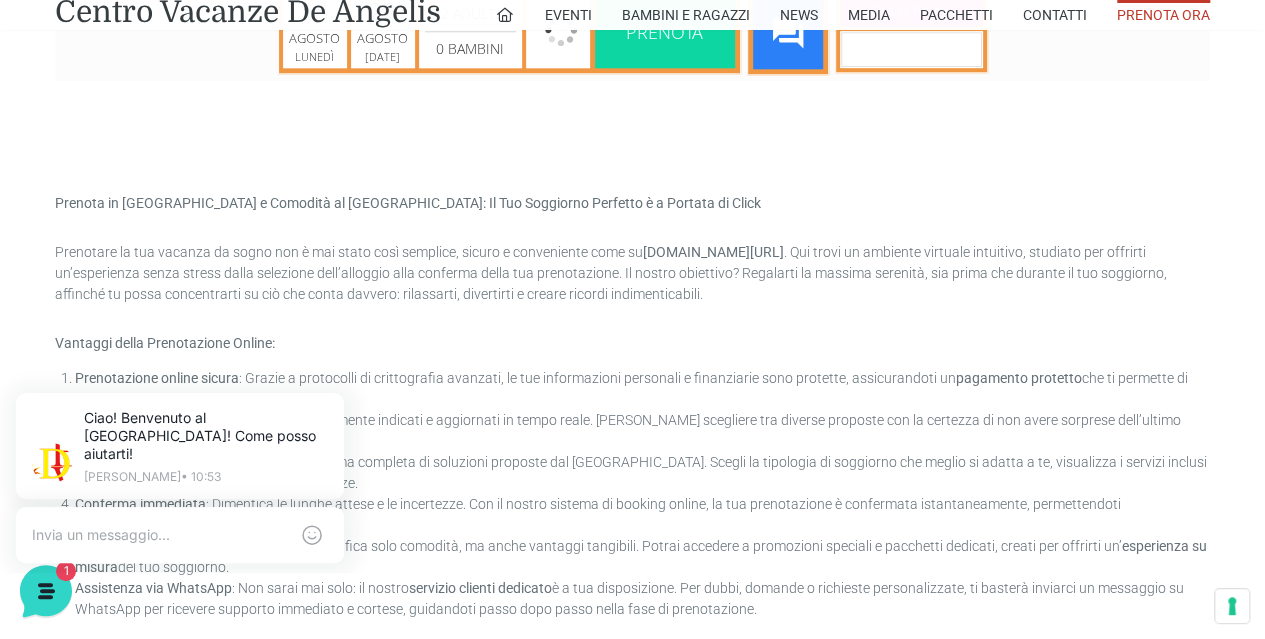 scroll, scrollTop: 900, scrollLeft: 0, axis: vertical 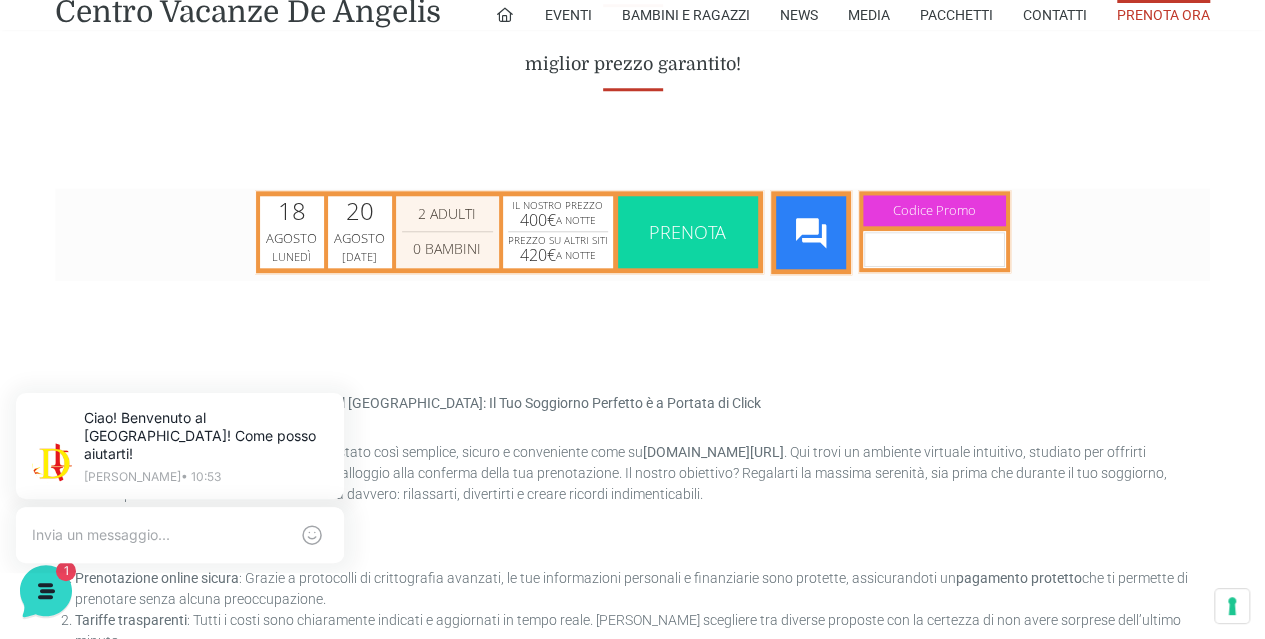 click on "0 Bambini 1 Bambini 2 Bambini 3 Bambini 4 Bambini 5 Bambini 6 Bambini 7 Bambini 8 Bambini 9 Bambini 10 Bambini 11 Bambini 12 Bambini 13 Bambini 14 Bambini 15 Bambini" at bounding box center (447, 248) 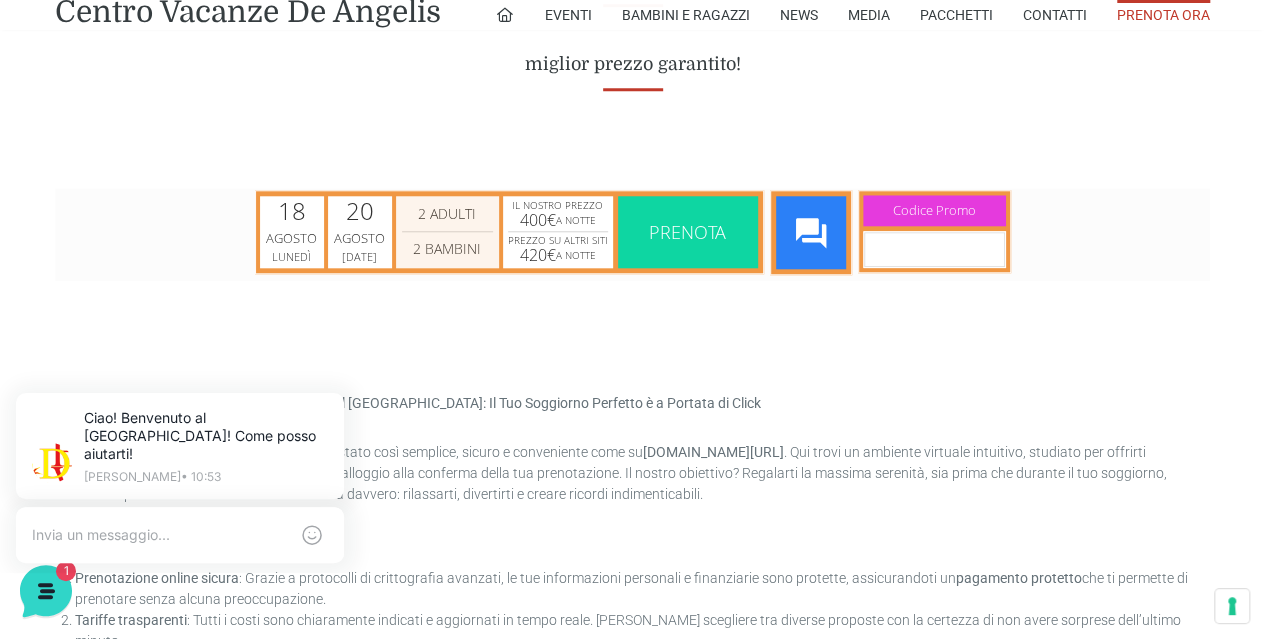 click on "0 Bambini 1 Bambini 2 Bambini 3 Bambini 4 Bambini 5 Bambini 6 Bambini 7 Bambini 8 Bambini 9 Bambini 10 Bambini 11 Bambini 12 Bambini 13 Bambini 14 Bambini 15 Bambini" at bounding box center (447, 248) 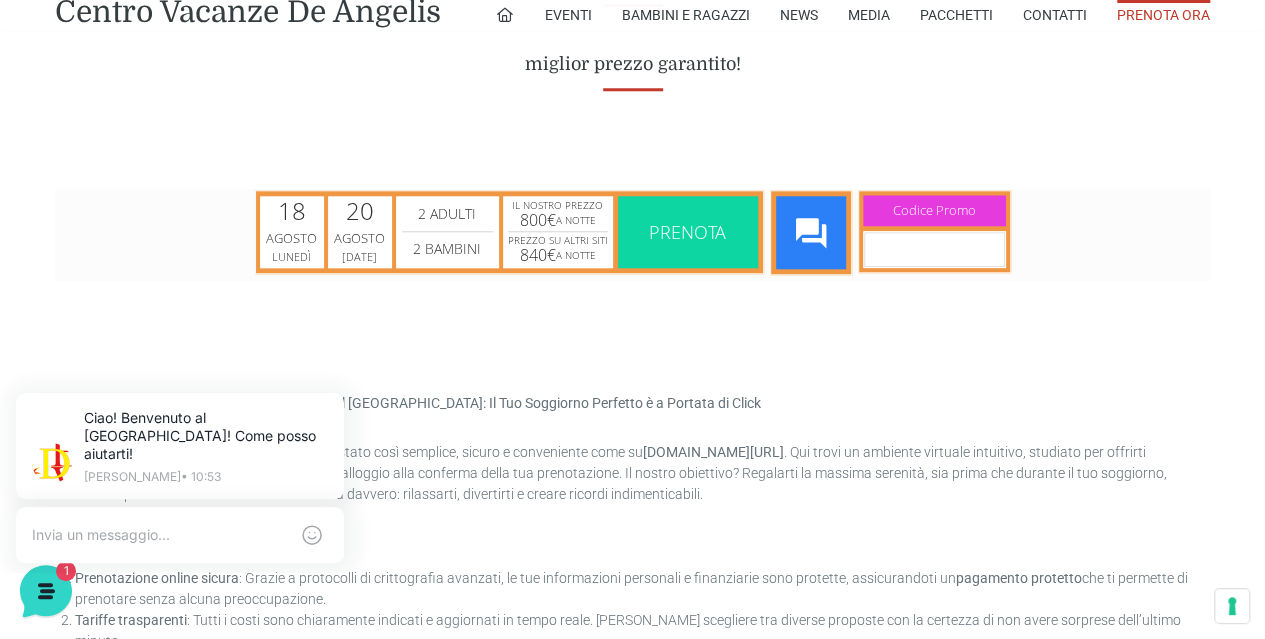 click on "Prenota" at bounding box center (687, 231) 